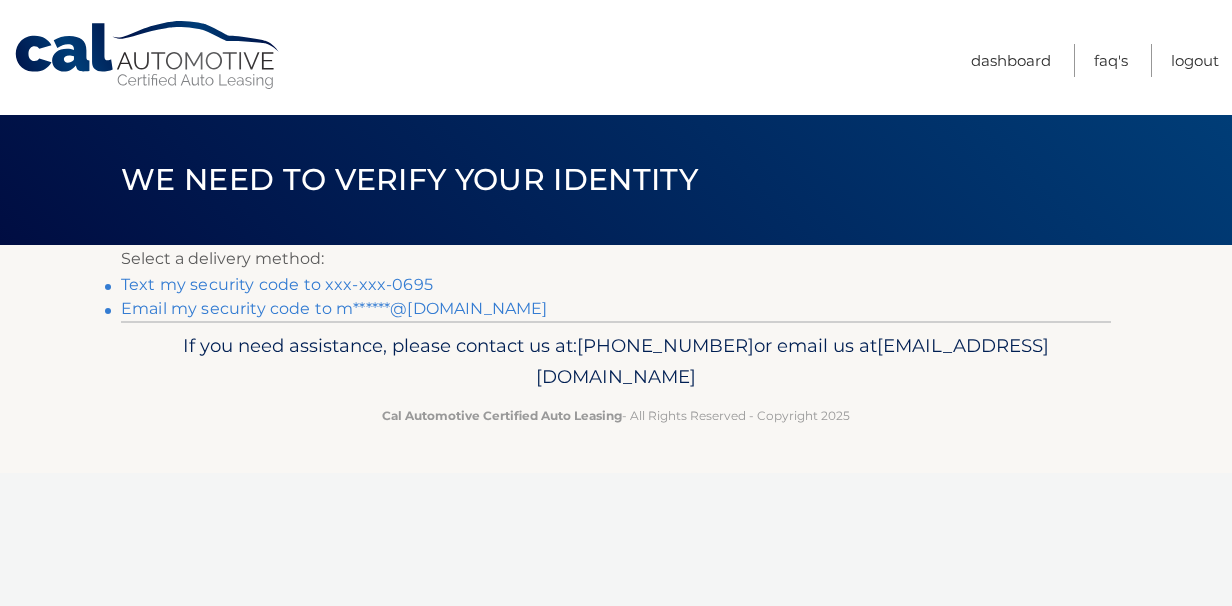 scroll, scrollTop: 0, scrollLeft: 0, axis: both 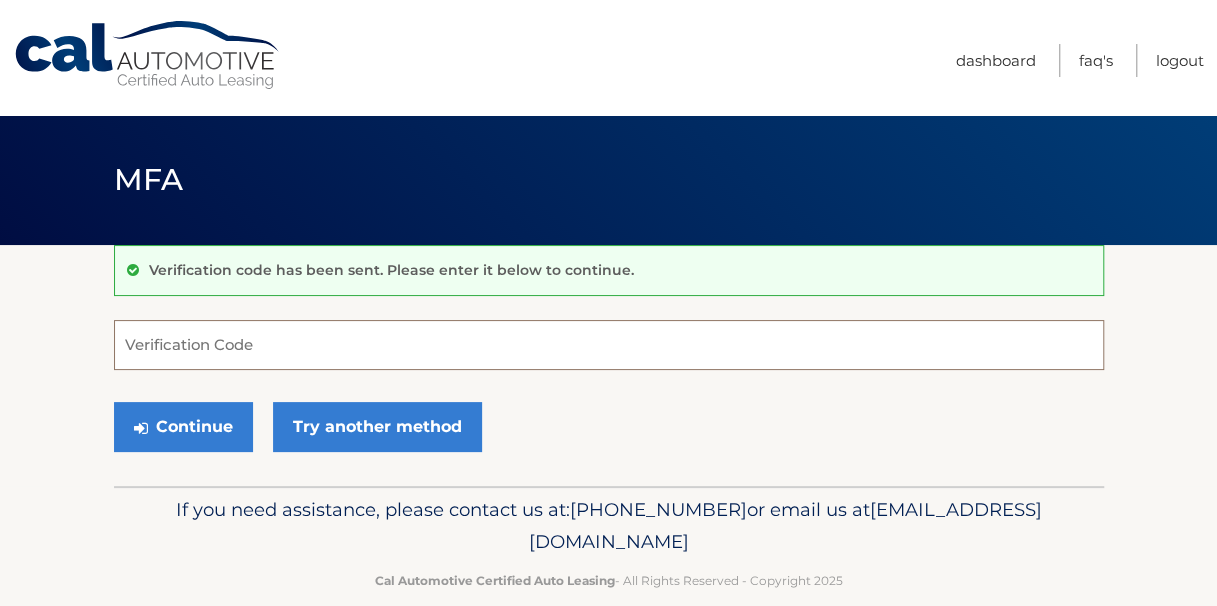 click on "Verification Code" at bounding box center (609, 345) 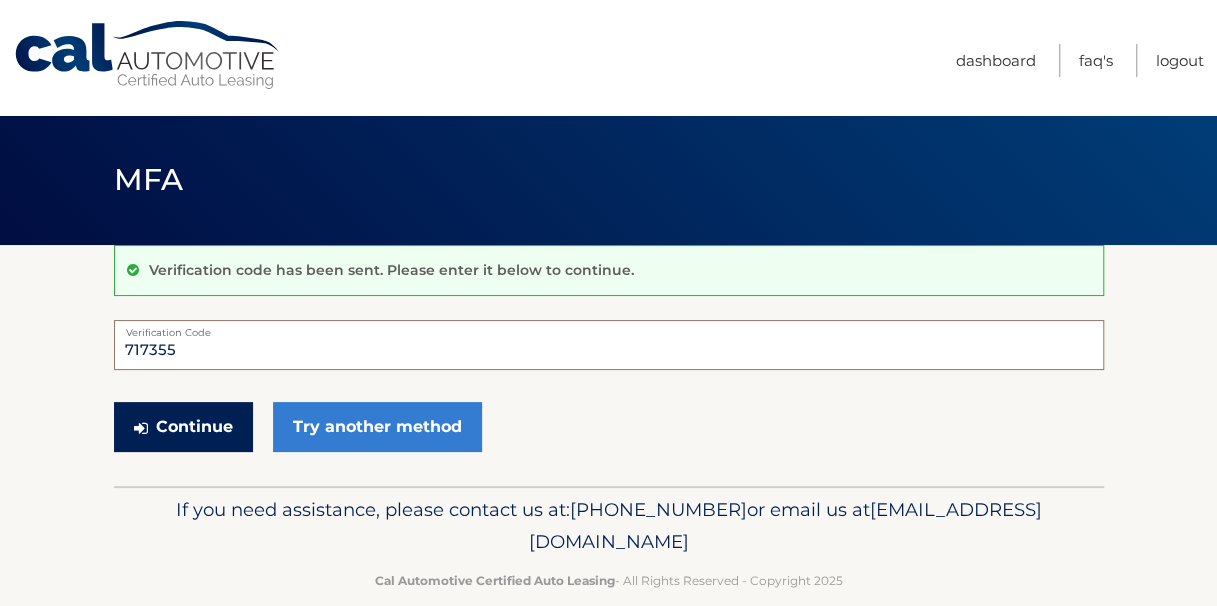 type on "717355" 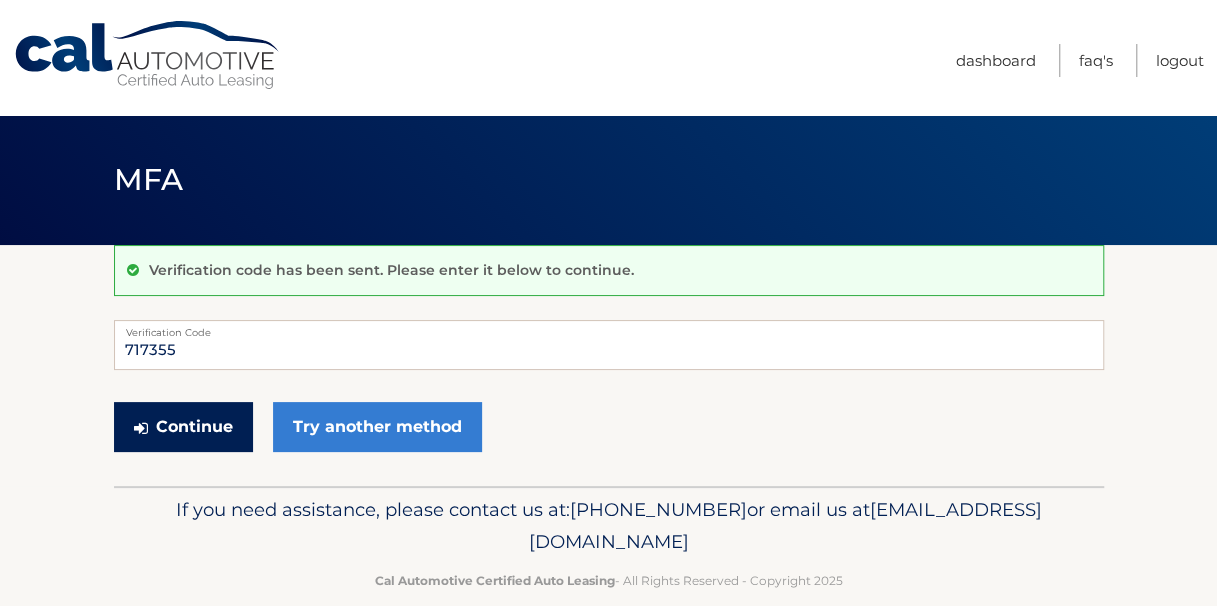 click on "Continue" at bounding box center [183, 427] 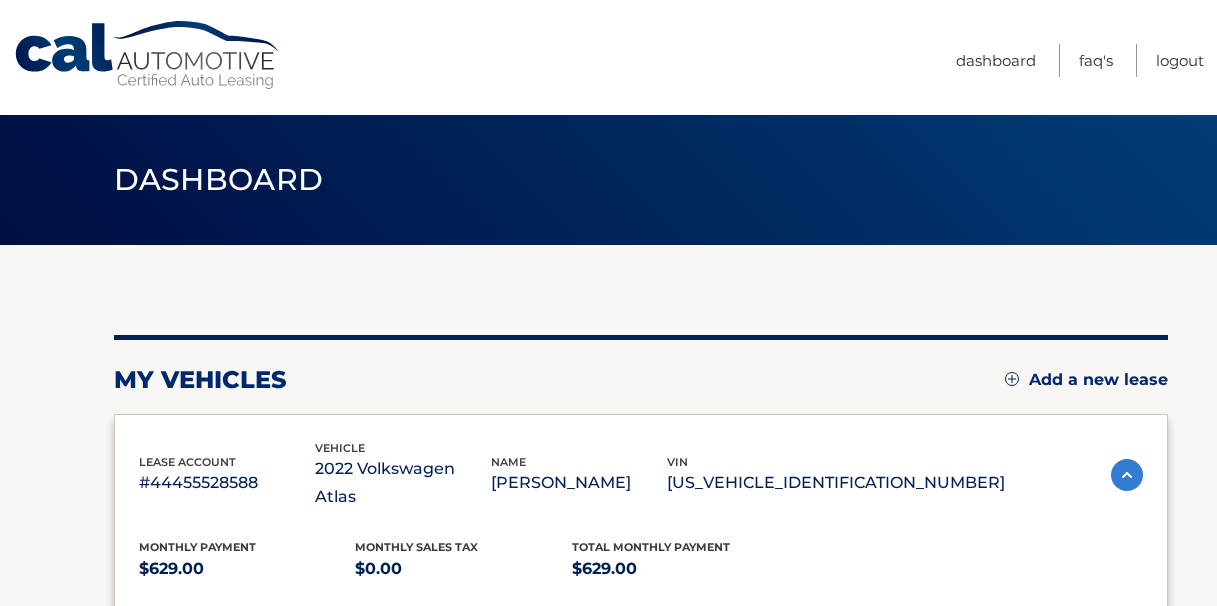 scroll, scrollTop: 0, scrollLeft: 0, axis: both 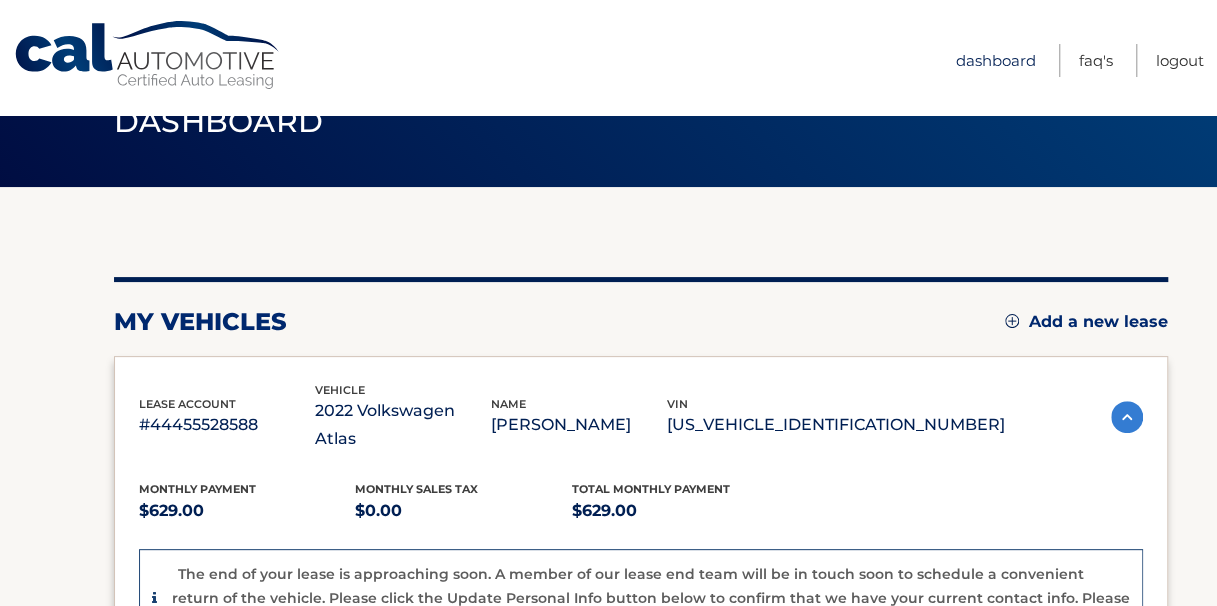 click on "Dashboard" at bounding box center [996, 60] 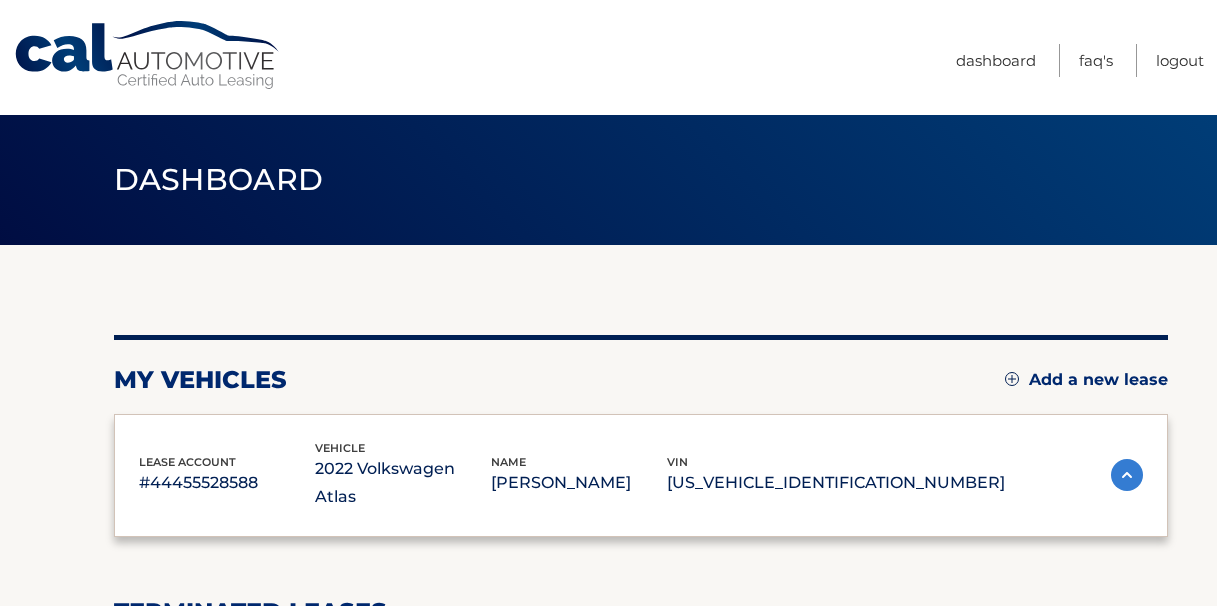 scroll, scrollTop: 0, scrollLeft: 0, axis: both 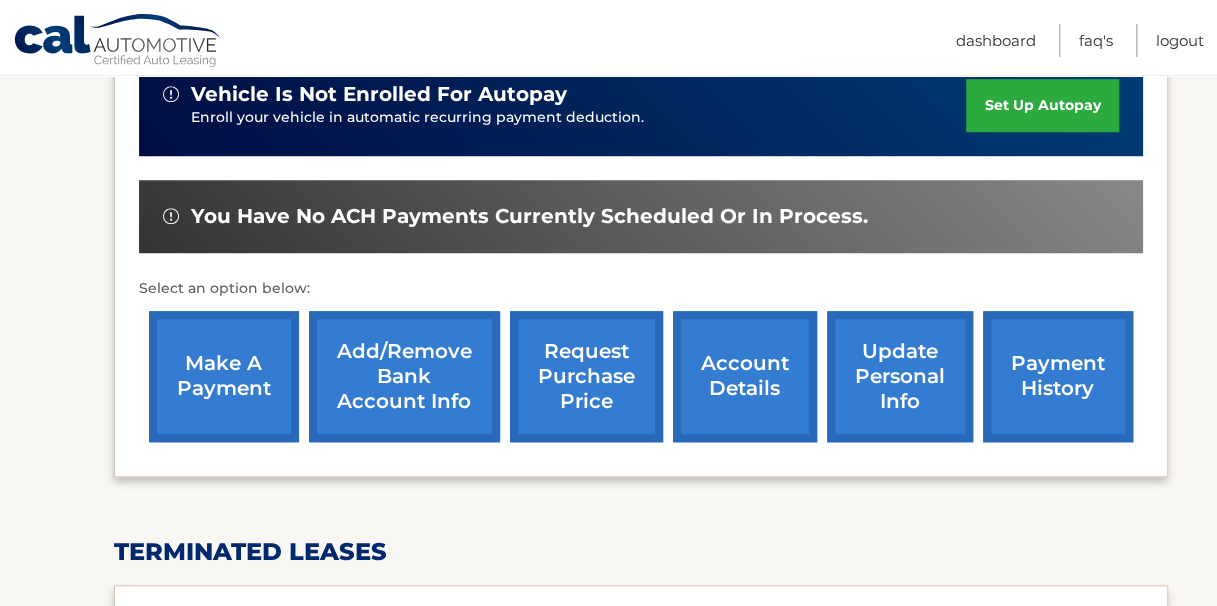 click on "account details" at bounding box center [745, 376] 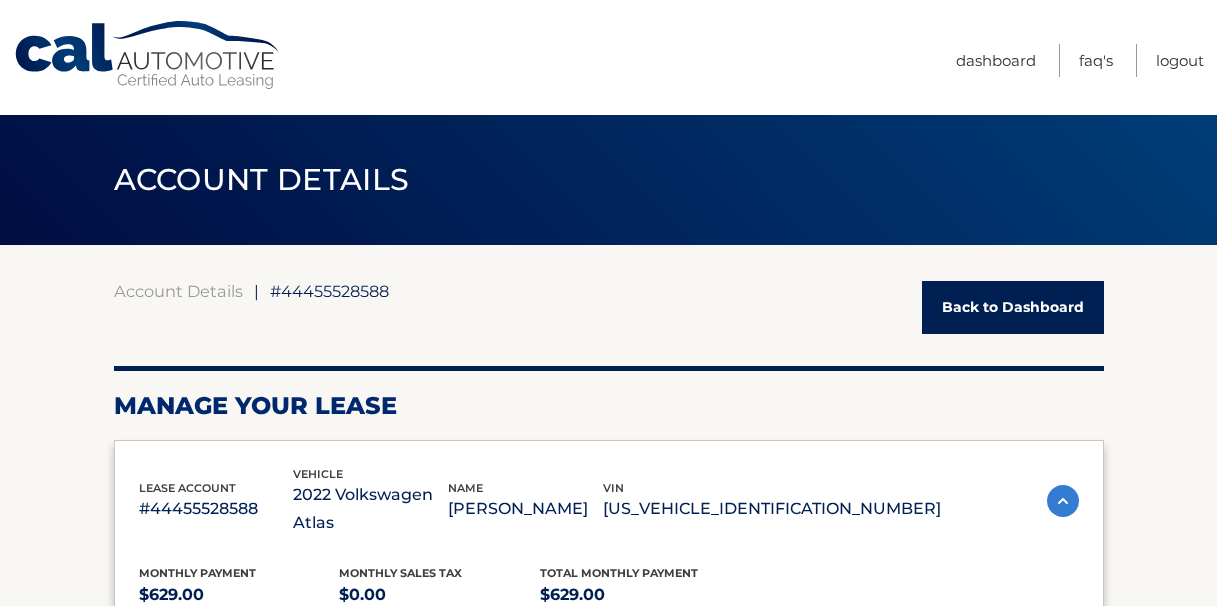 scroll, scrollTop: 0, scrollLeft: 0, axis: both 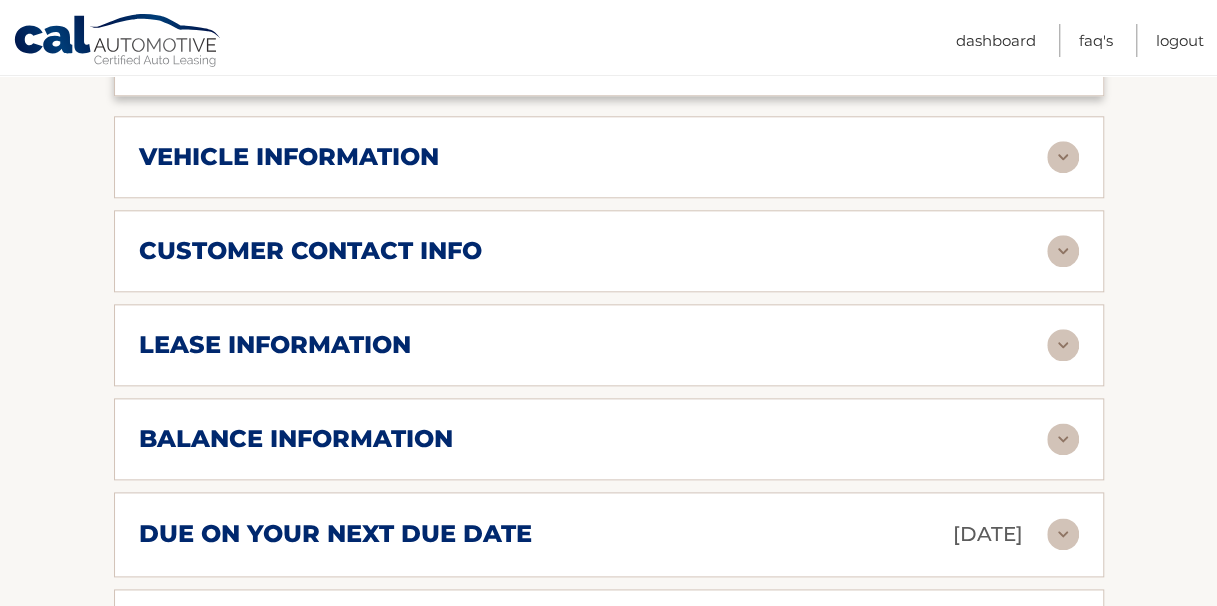 click at bounding box center [1063, 345] 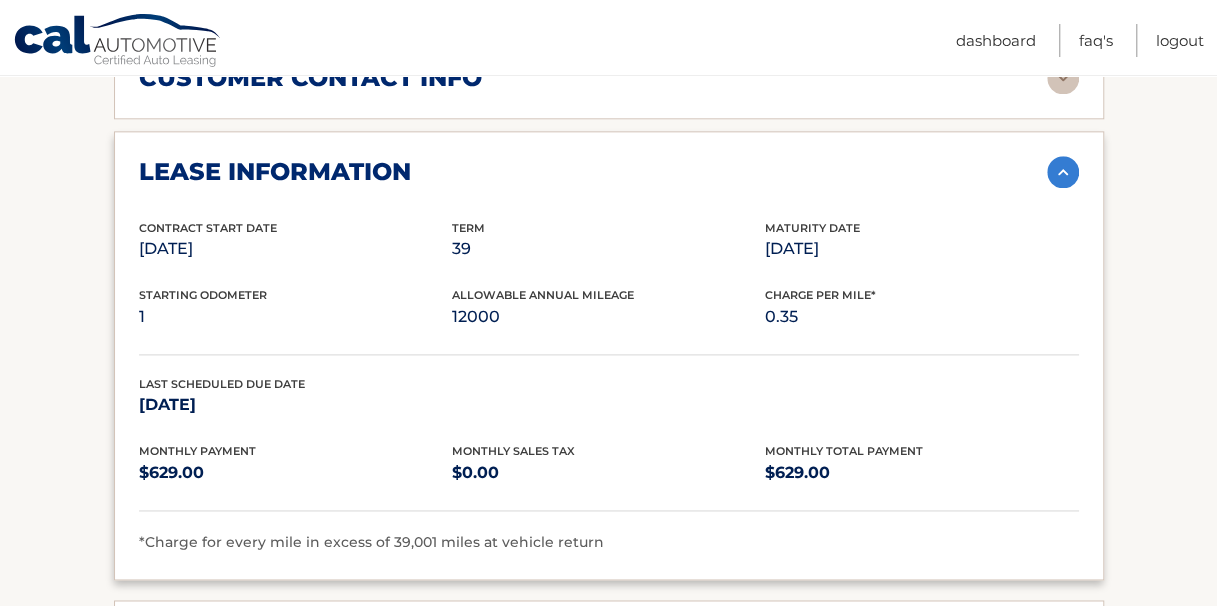scroll, scrollTop: 1345, scrollLeft: 0, axis: vertical 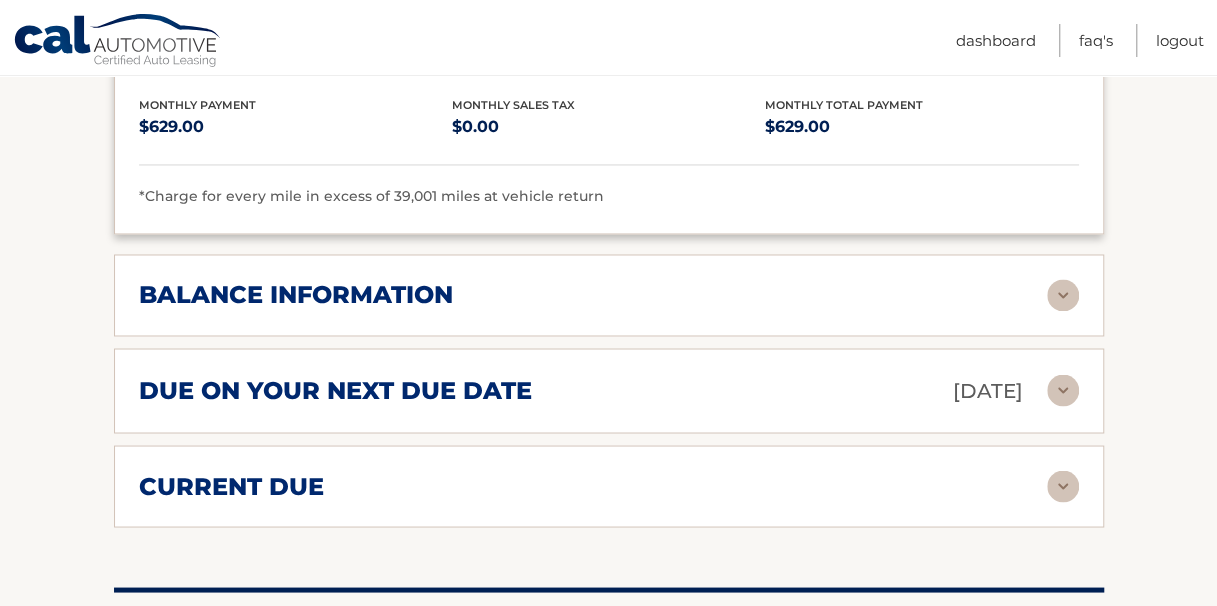 click on "balance information" at bounding box center (593, 295) 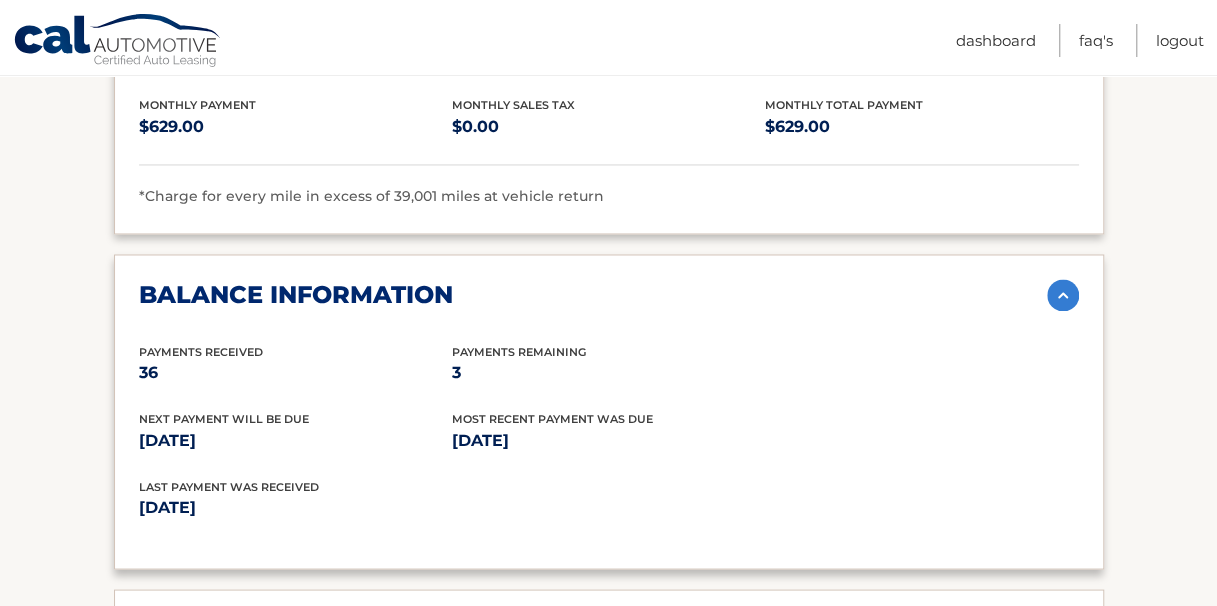 drag, startPoint x: 1216, startPoint y: 335, endPoint x: 1236, endPoint y: 284, distance: 54.781384 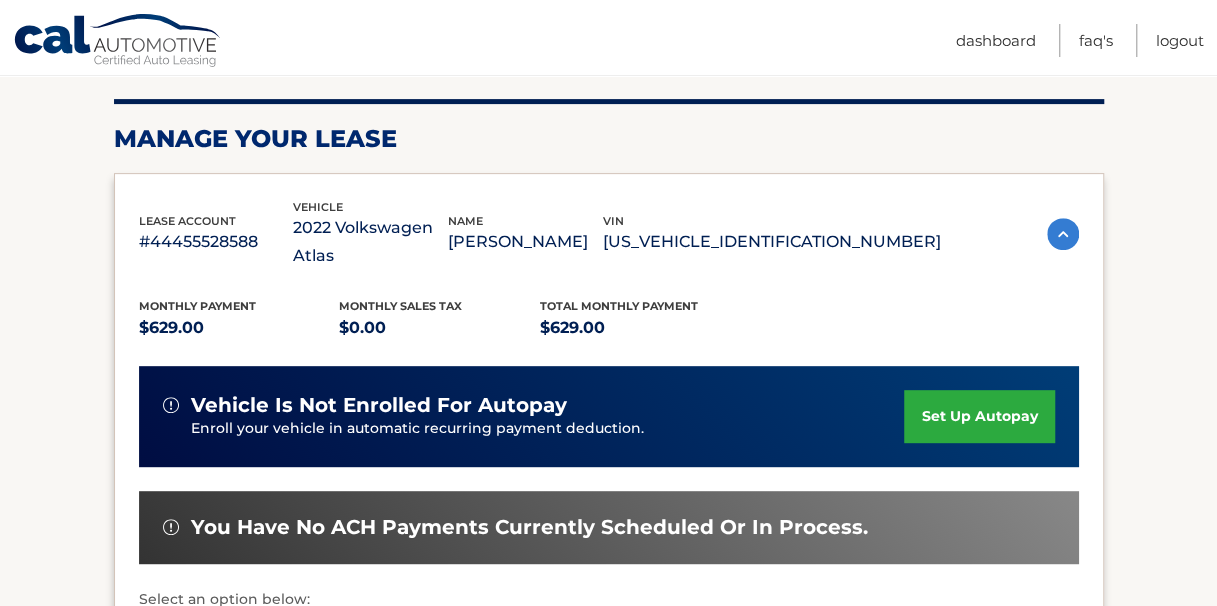 scroll, scrollTop: 260, scrollLeft: 0, axis: vertical 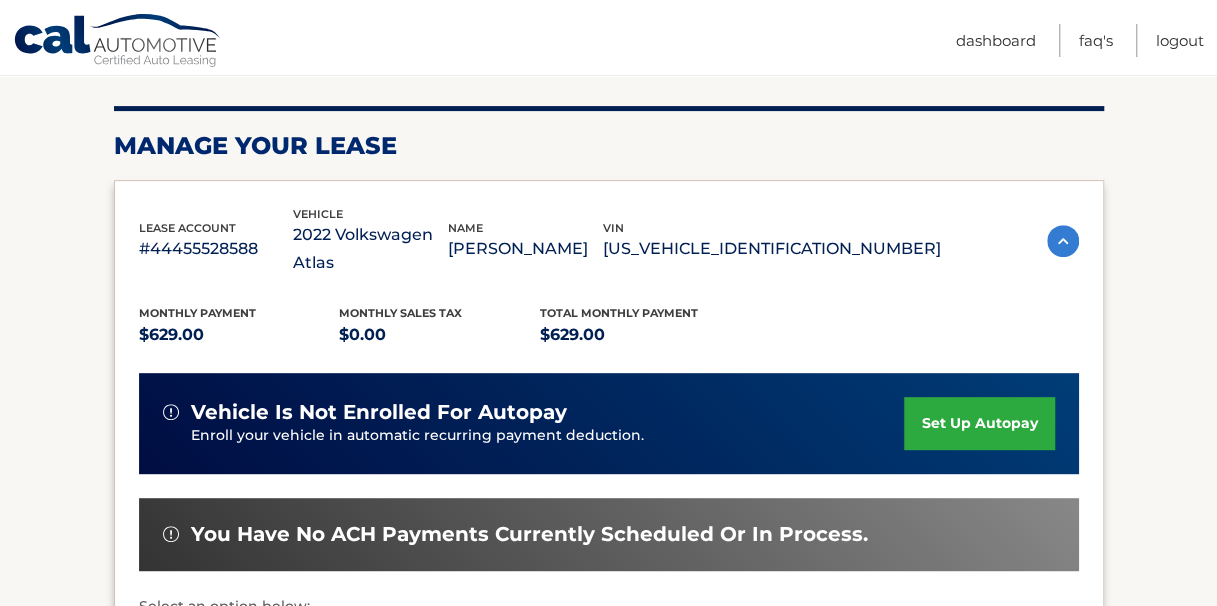 click on "set up autopay" at bounding box center (979, 423) 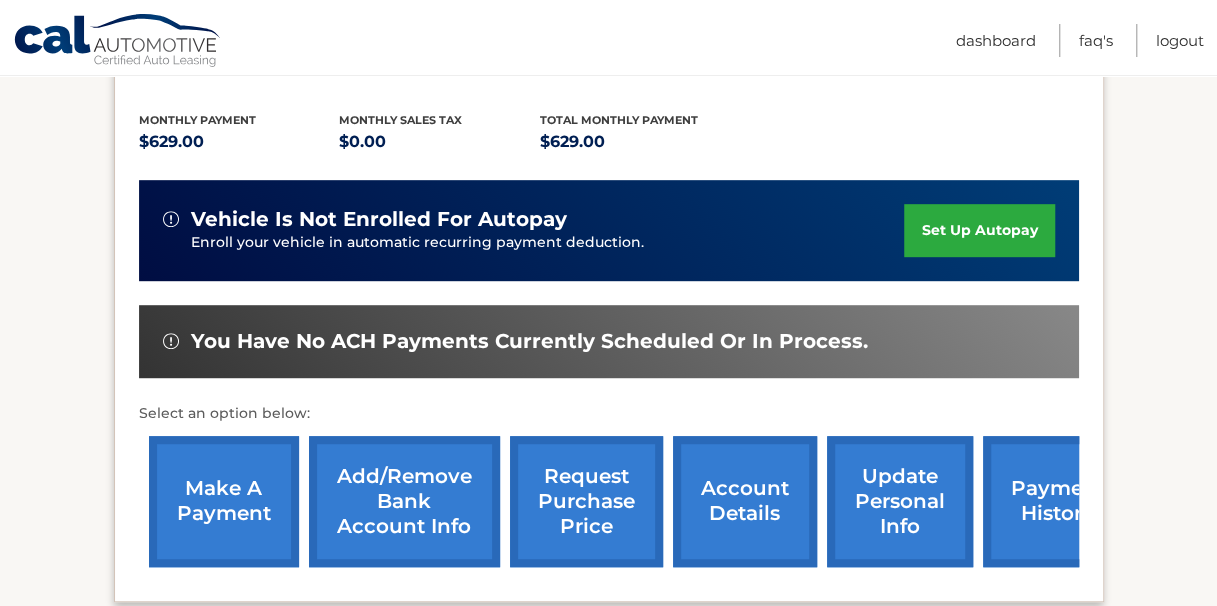 scroll, scrollTop: 516, scrollLeft: 0, axis: vertical 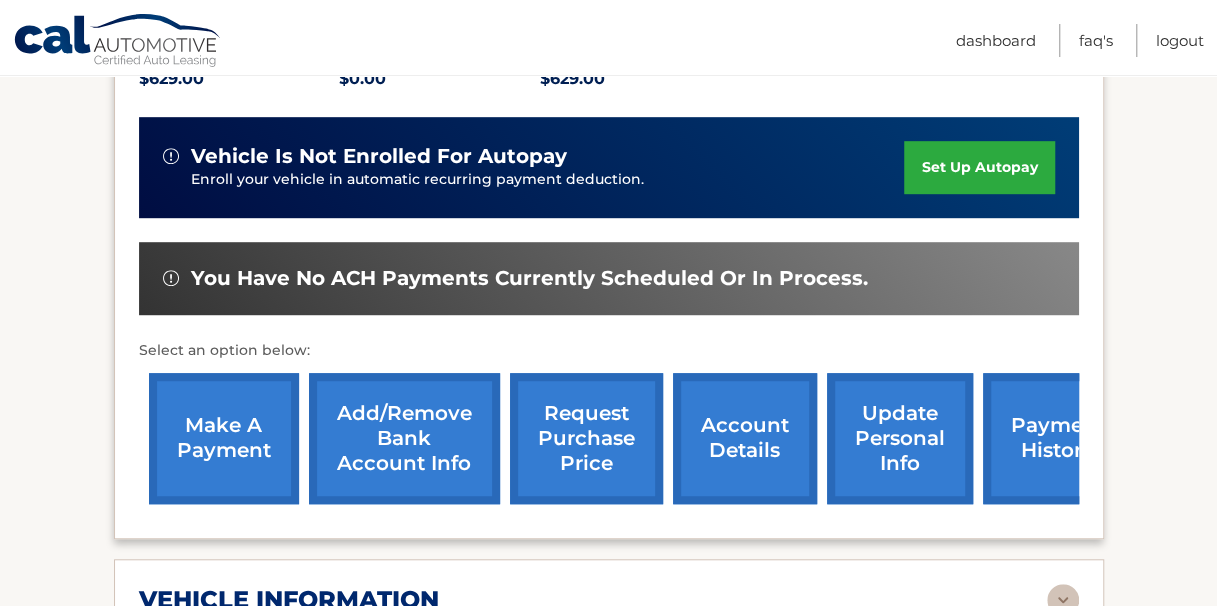click on "make a payment" at bounding box center (224, 438) 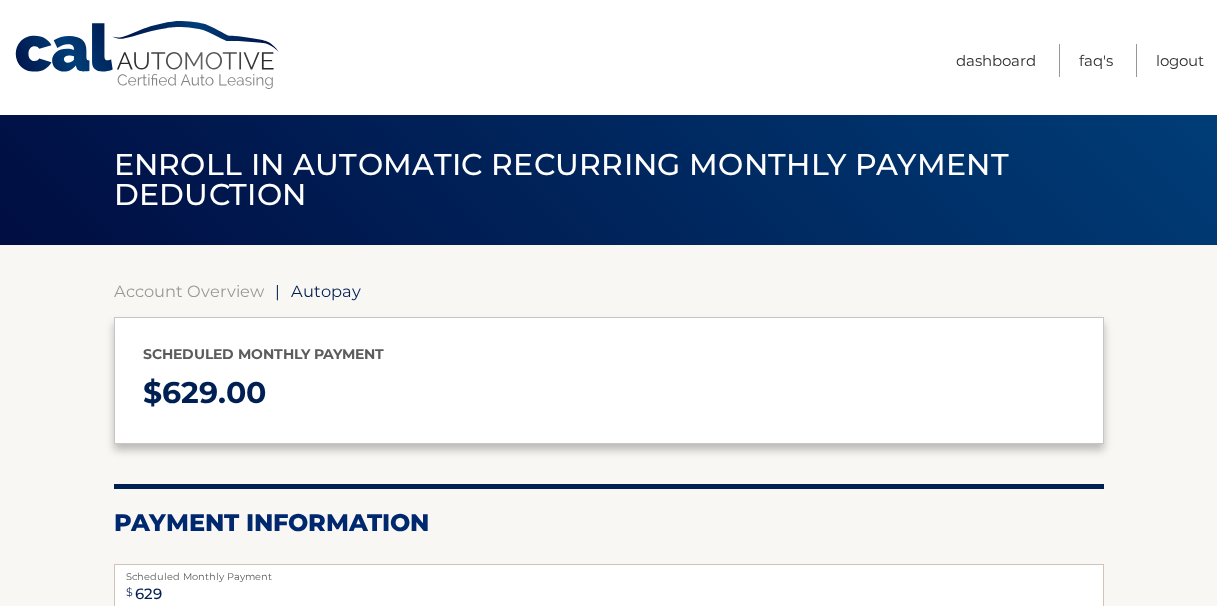 select on "MTcxNTFiYzEtNGJlNi00NGQwLTgzZjktYjRhYWNmMjY4N2Y5" 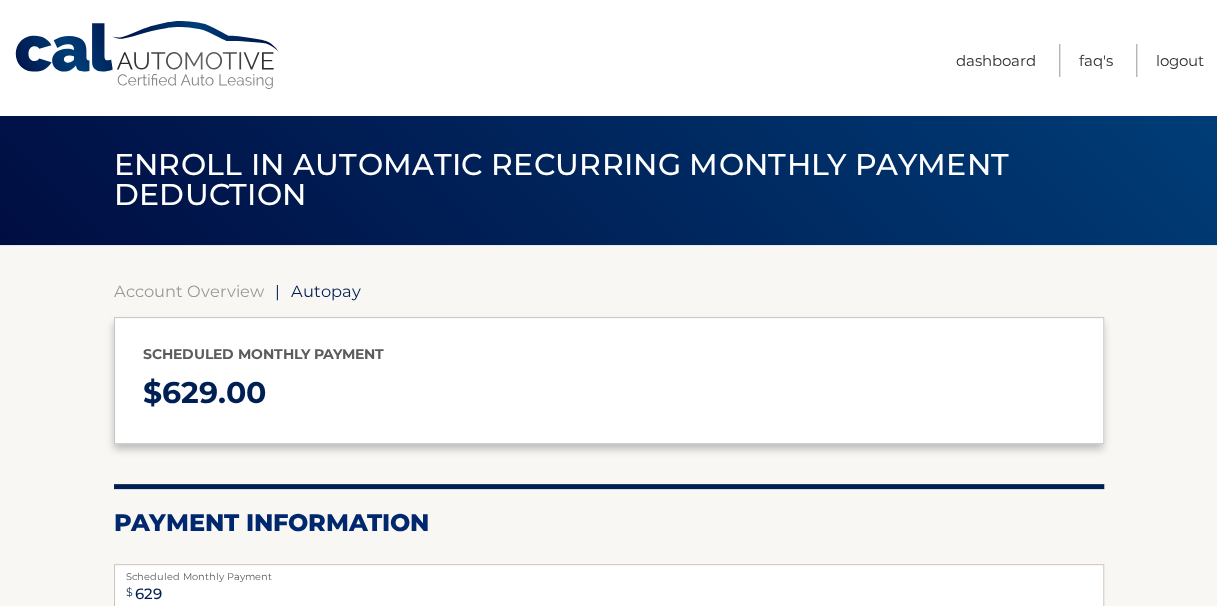 click on "Menu
Dashboard
FAQ's
Logout" at bounding box center [751, 57] 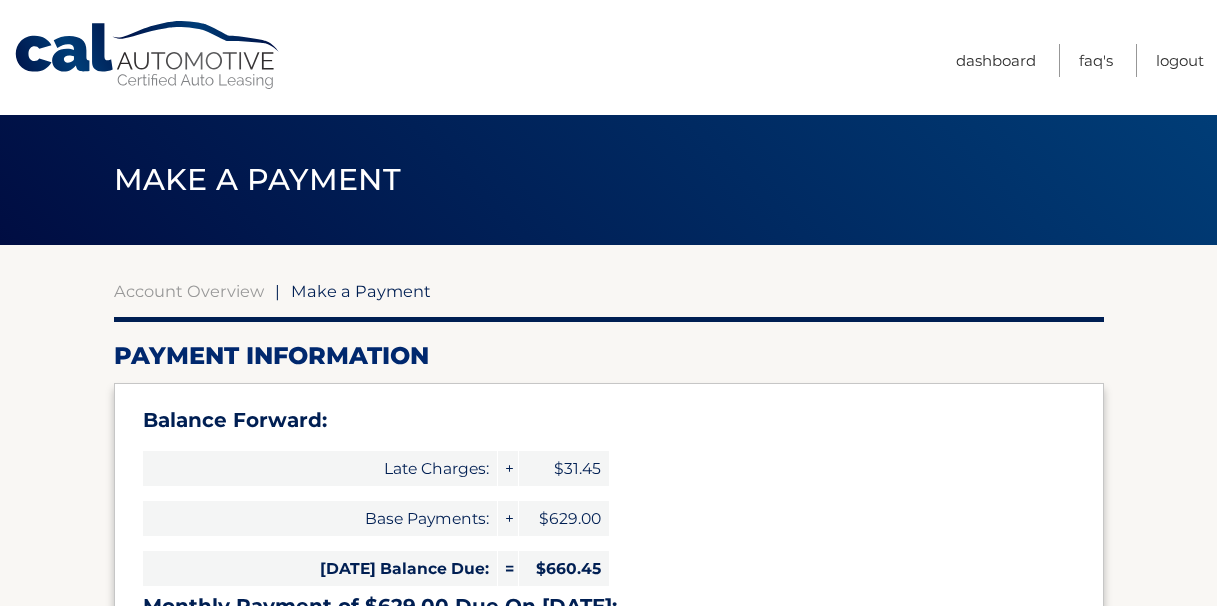 select on "MTcxNTFiYzEtNGJlNi00NGQwLTgzZjktYjRhYWNmMjY4N2Y5" 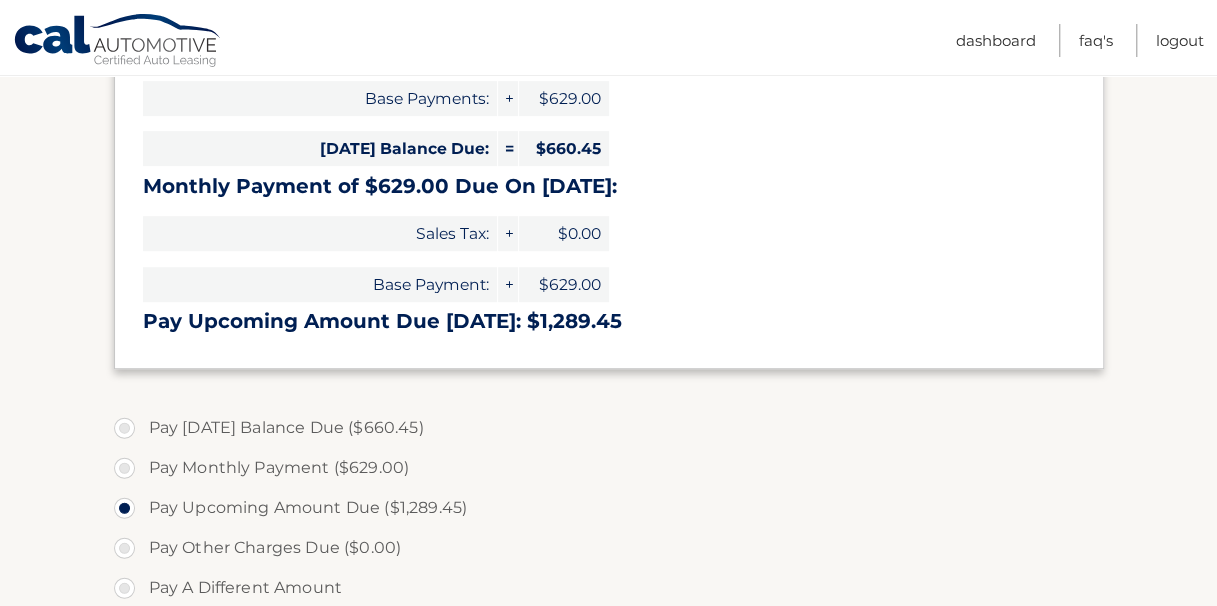 scroll, scrollTop: 427, scrollLeft: 0, axis: vertical 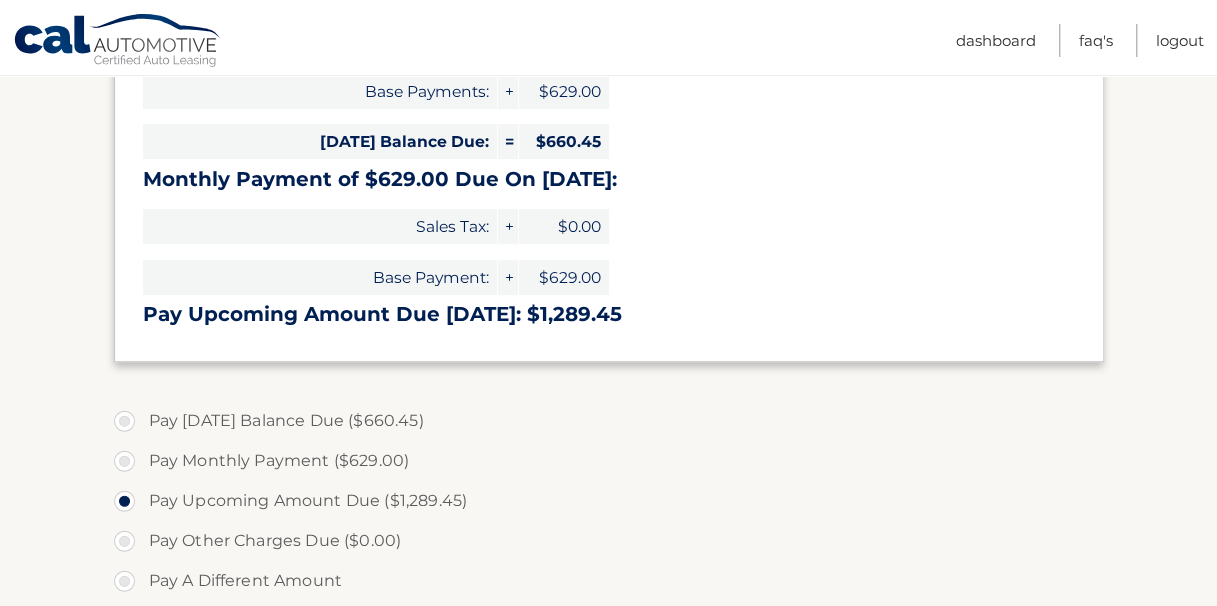 click on "Pay [DATE] Balance Due ($660.45)" at bounding box center (609, 421) 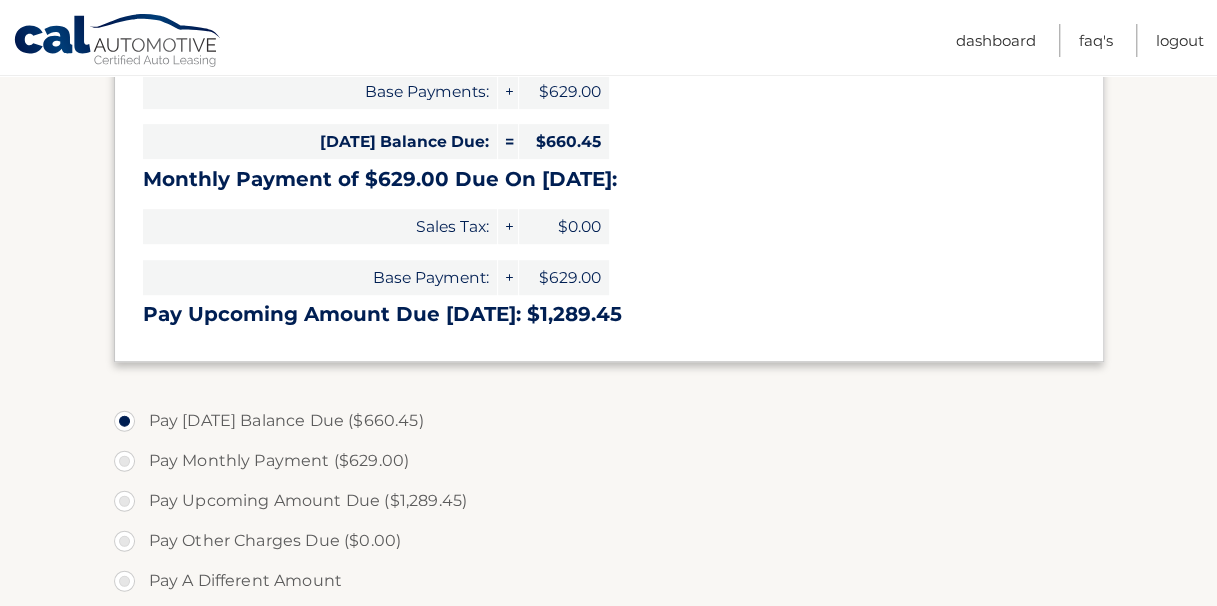 type on "660.45" 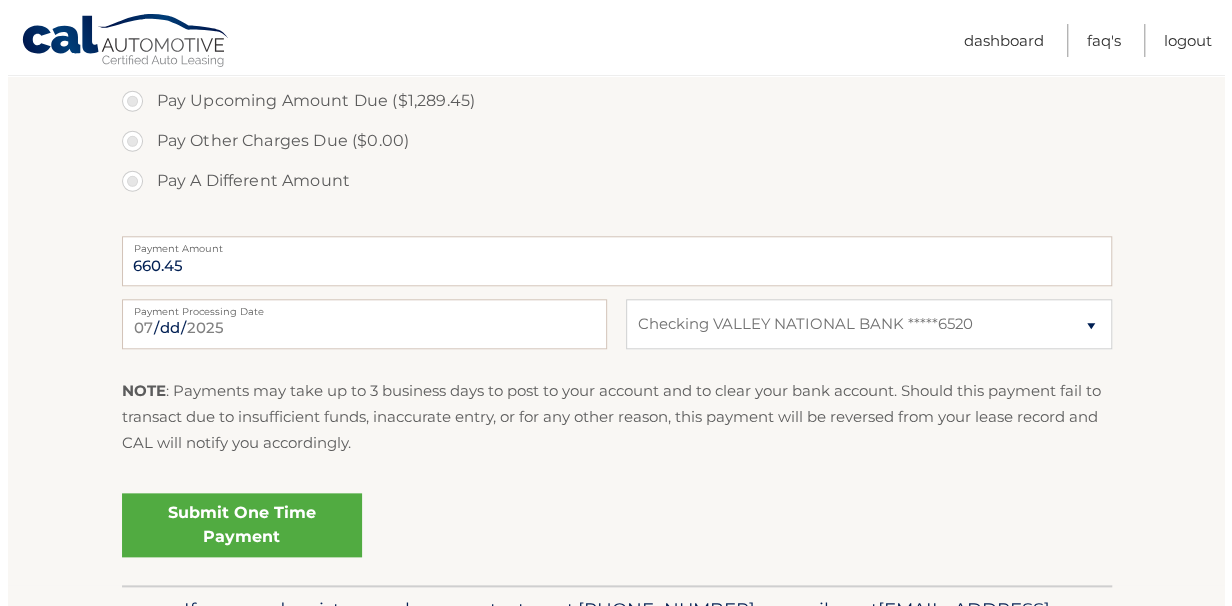 scroll, scrollTop: 842, scrollLeft: 0, axis: vertical 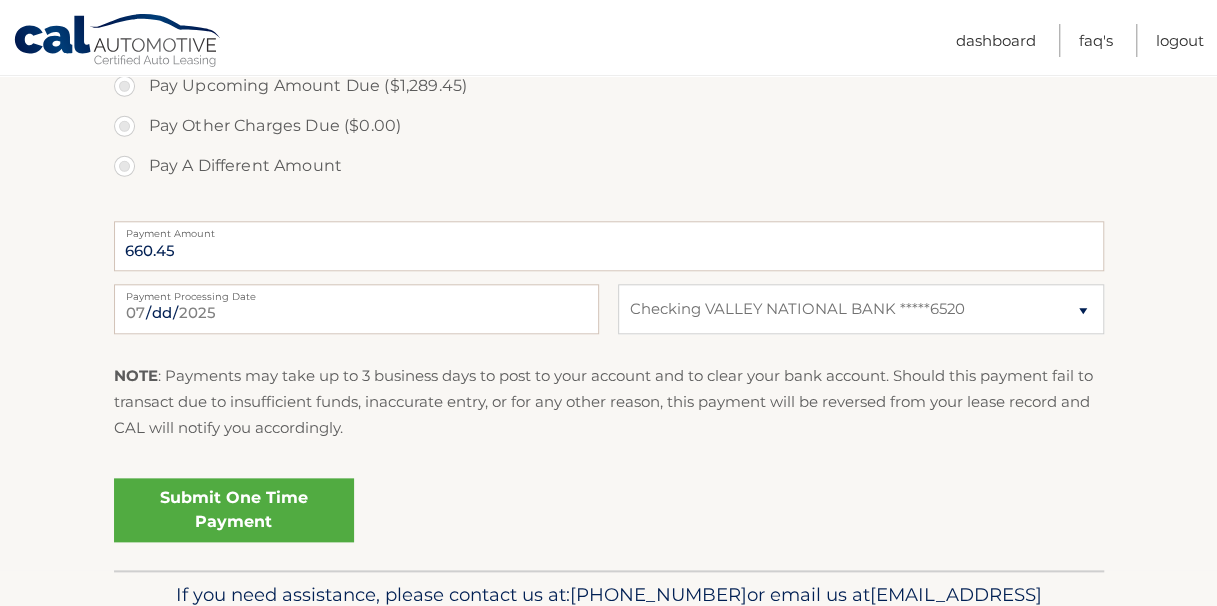 click on "Submit One Time Payment" at bounding box center [234, 510] 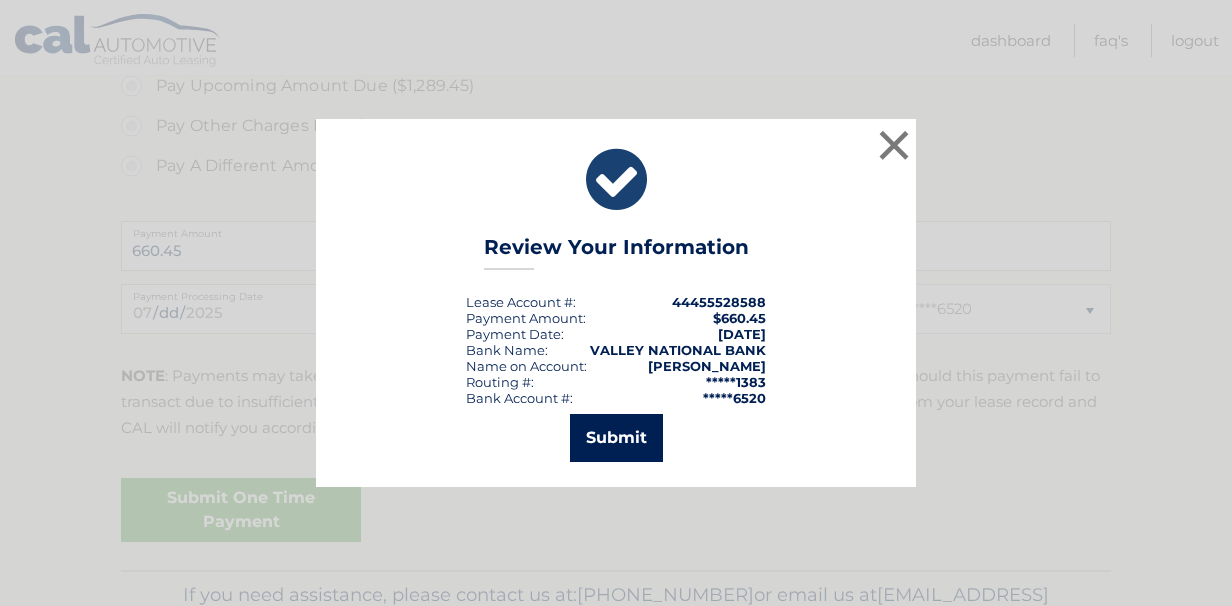 click on "Submit" at bounding box center [616, 438] 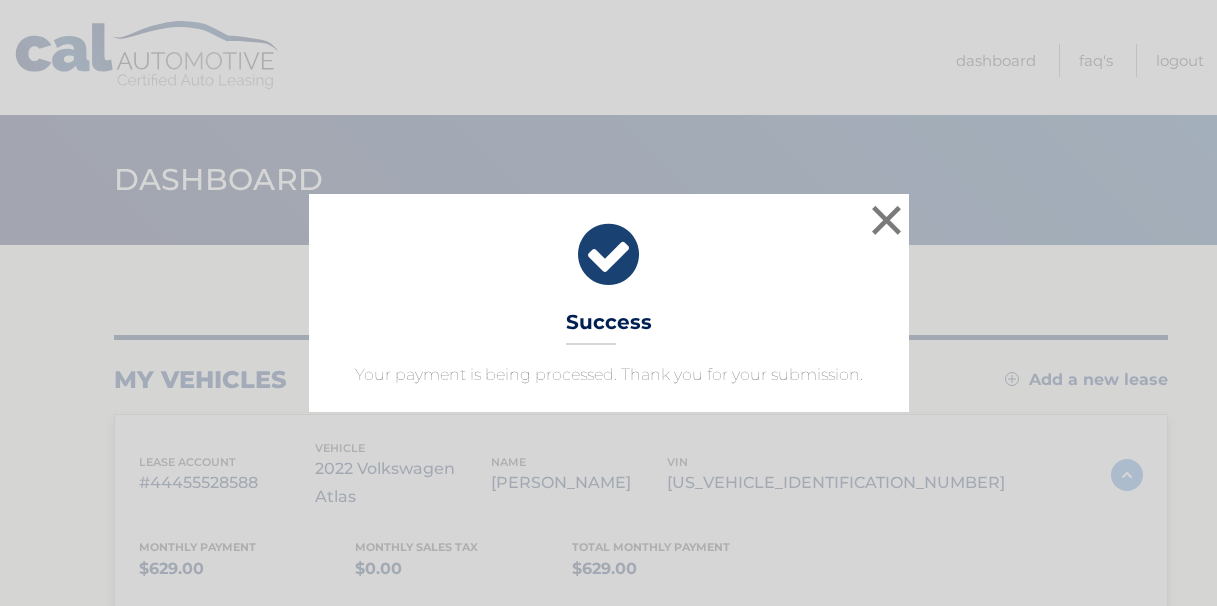 scroll, scrollTop: 0, scrollLeft: 0, axis: both 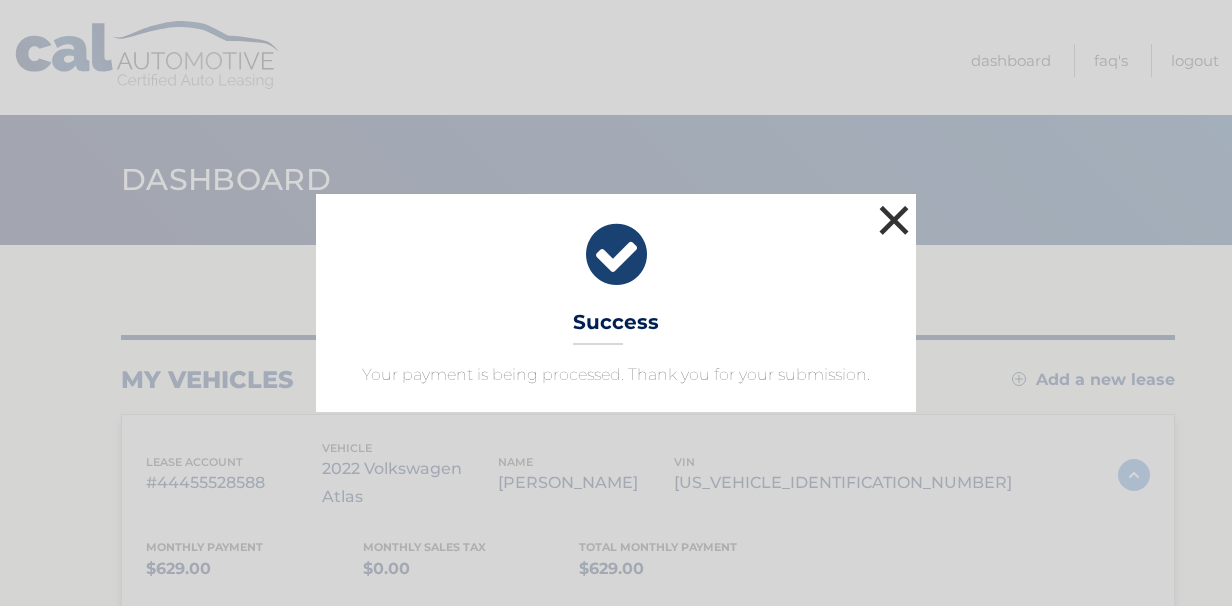 click on "×" at bounding box center (894, 220) 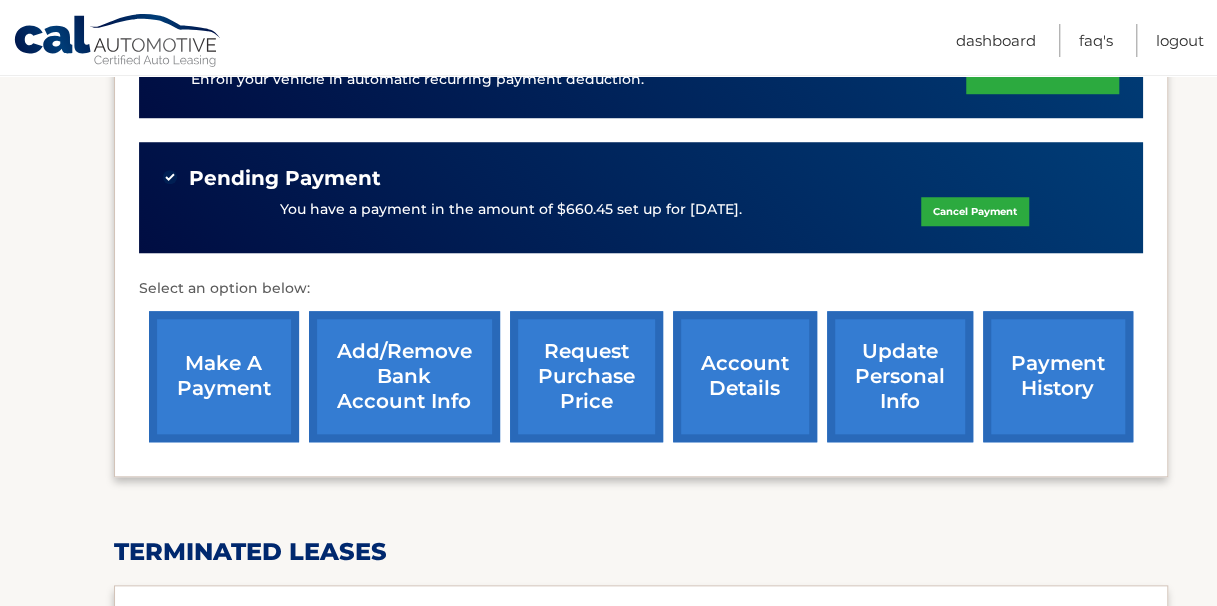 scroll, scrollTop: 846, scrollLeft: 0, axis: vertical 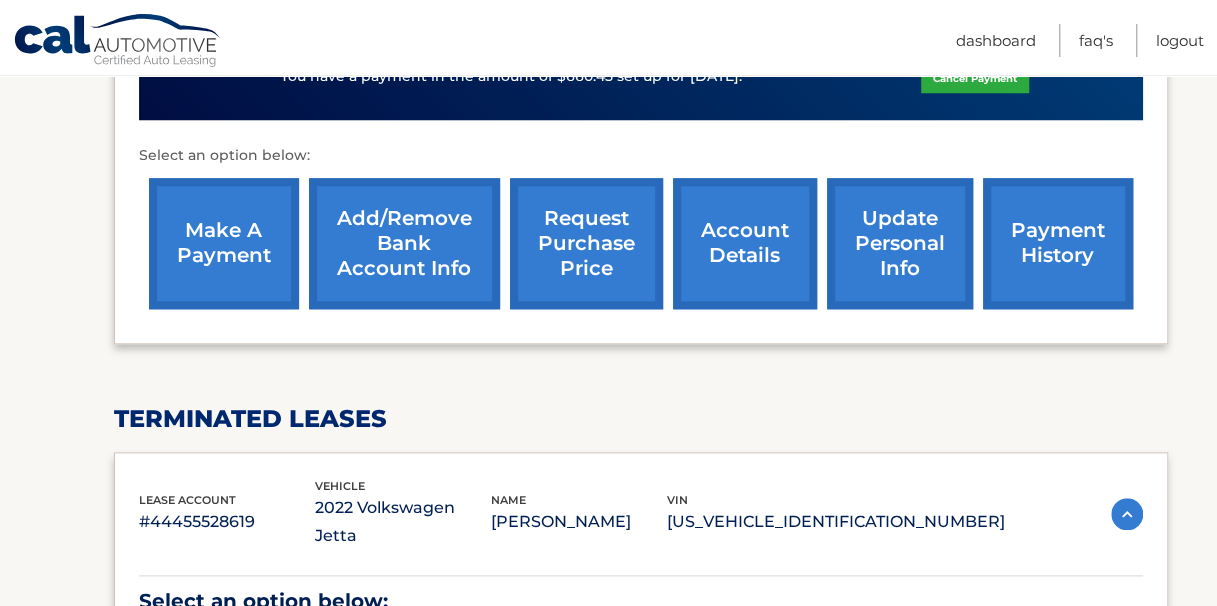 drag, startPoint x: 1182, startPoint y: 393, endPoint x: 1159, endPoint y: 486, distance: 95.80188 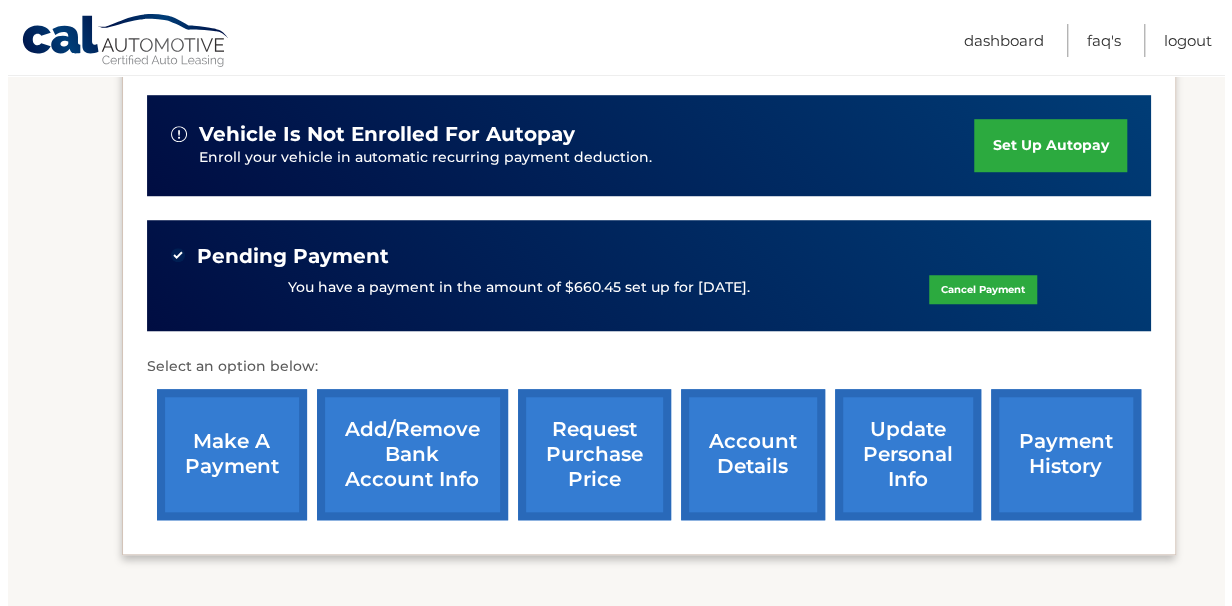 scroll, scrollTop: 721, scrollLeft: 0, axis: vertical 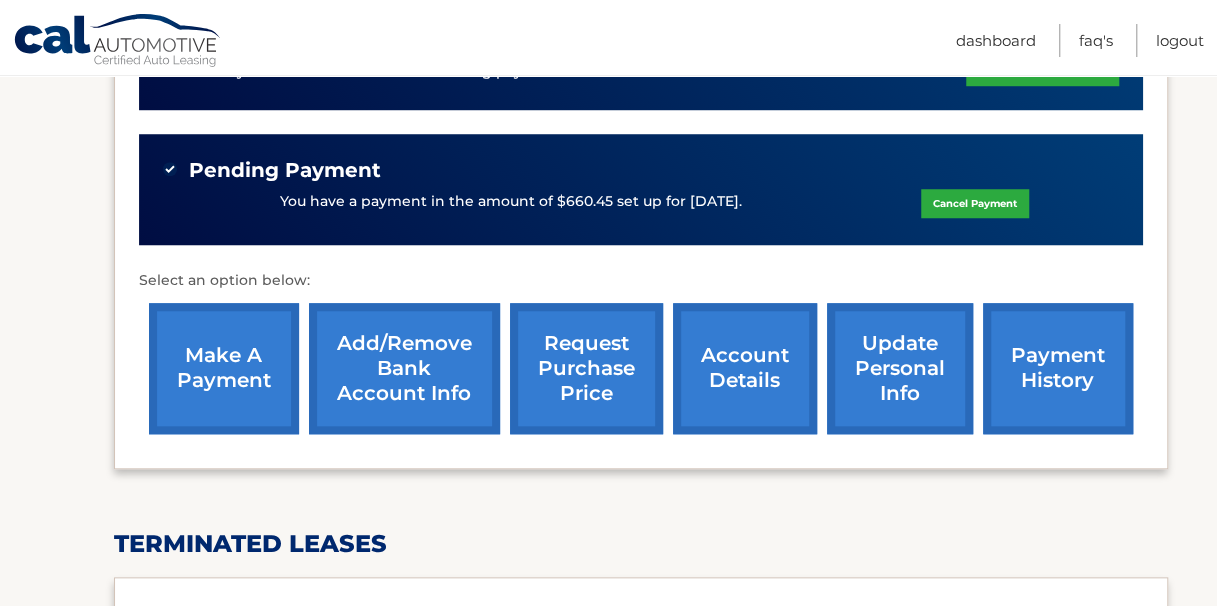 click on "request purchase price" at bounding box center [586, 368] 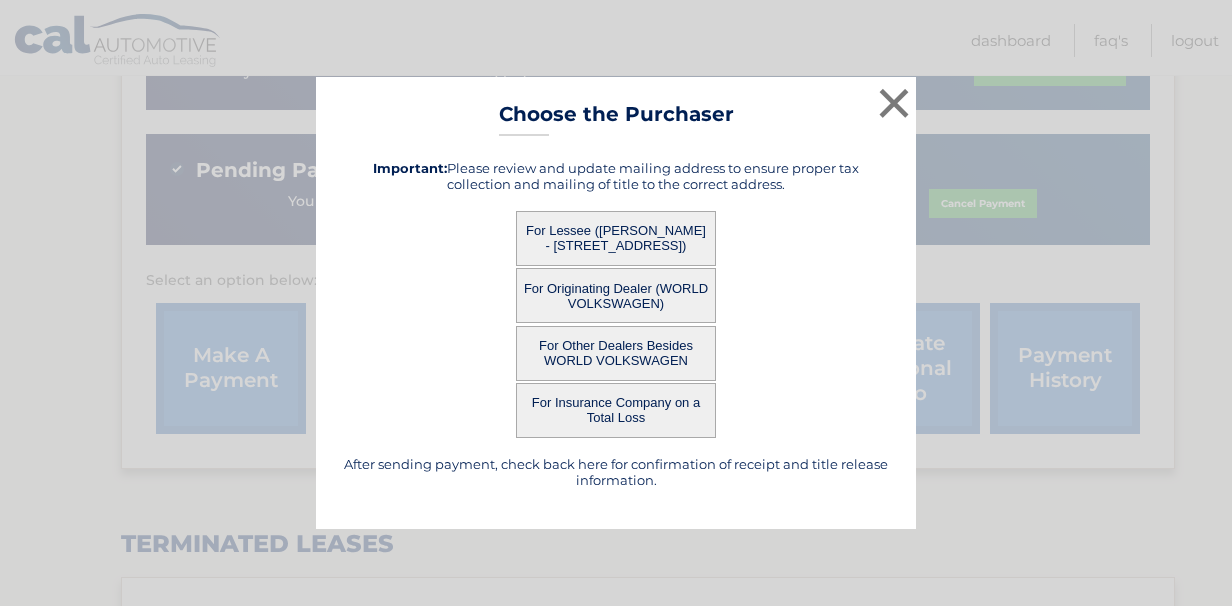 click on "For Lessee ([PERSON_NAME] - [STREET_ADDRESS])" at bounding box center (616, 238) 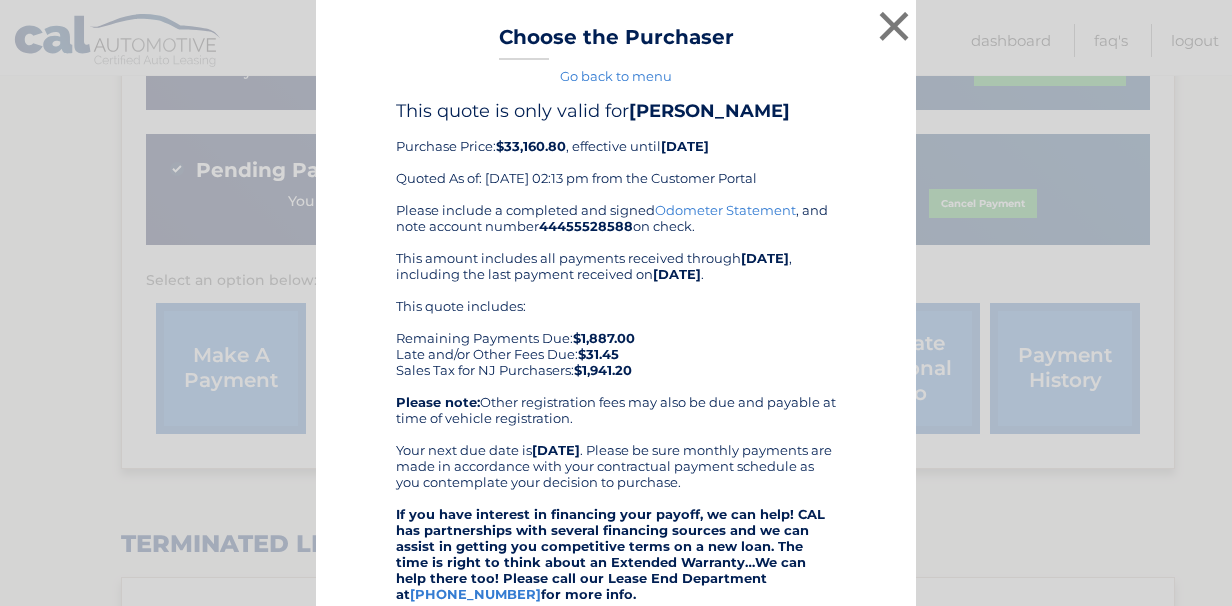 click on "Please include a completed and signed  Odometer Statement , and note account number  44455528588  on check.
This amount includes all payments received through  07/14/2025 , including the last payment received on  05/19/2025 .
This quote includes:
Remaining Payments Due:  $1,887.00
Late and/or Other Fees Due:  $31.45
Sales Tax for NJ Purchasers:  $1,941.20
Please note:  Other registration fees may also be due and payable at time of vehicle registration.
Your next due date is  07/18/2025 .  Please be sure monthly payments are made in accordance with your contractual payment schedule as you contemplate your decision to purchase.
609-807-3203  for more info.
Make check payable to CAL Automotive ." at bounding box center [616, 546] 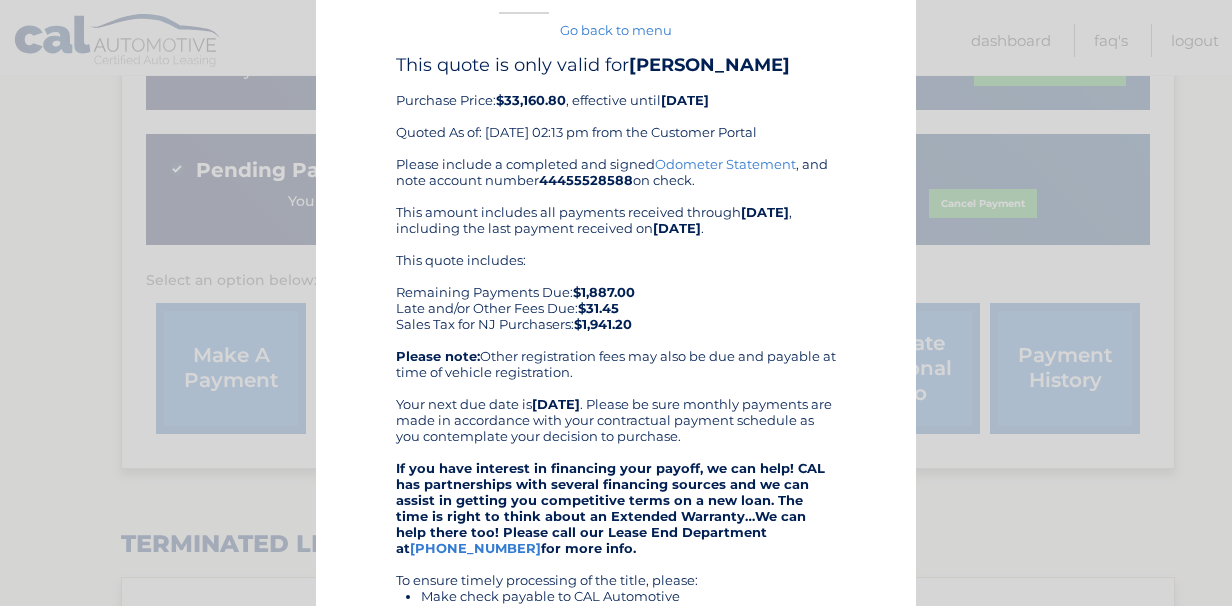 scroll, scrollTop: 0, scrollLeft: 0, axis: both 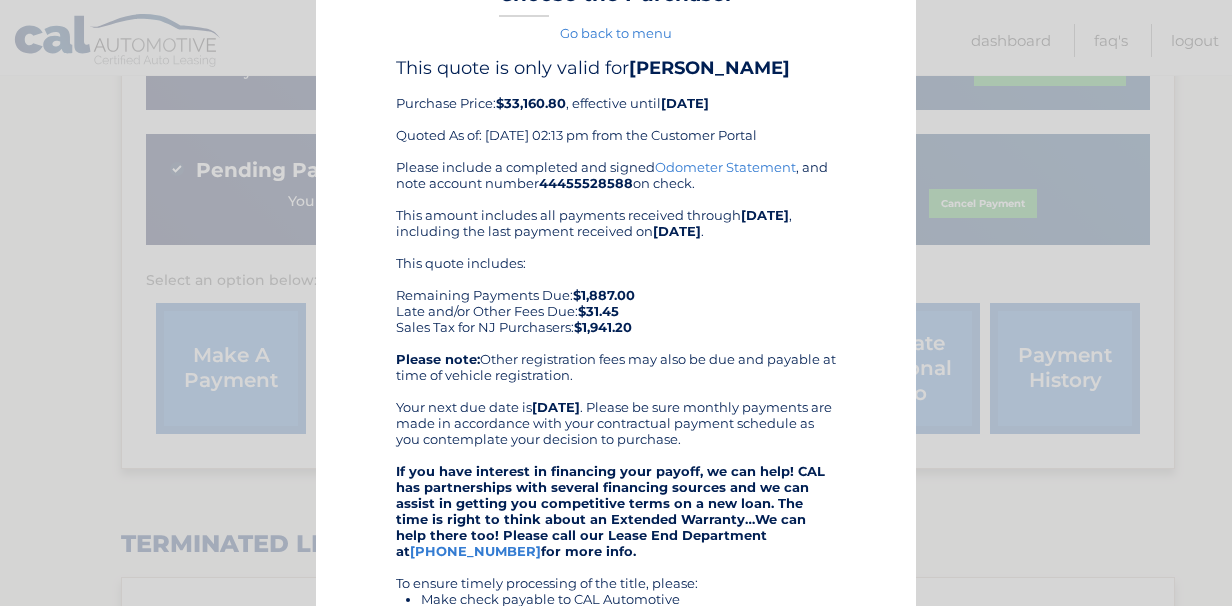 click on "×
Choose the Purchaser
Go back to menu
After sending payment, check back here for confirmation of receipt and title release information.
Important:  Please review and update mailing address to ensure proper tax collection and mailing of title to the correct address.
For Lessee (MEAGHAN CAVANAUGH - 33 LAKEVIEW AVE, , W LONG BRANCH, NJ 07764)
For Originating Dealer (WORLD VOLKSWAGEN)
For Other Dealers Besides WORLD VOLKSWAGEN
For Insurance Company on a Total Loss" at bounding box center (616, 489) 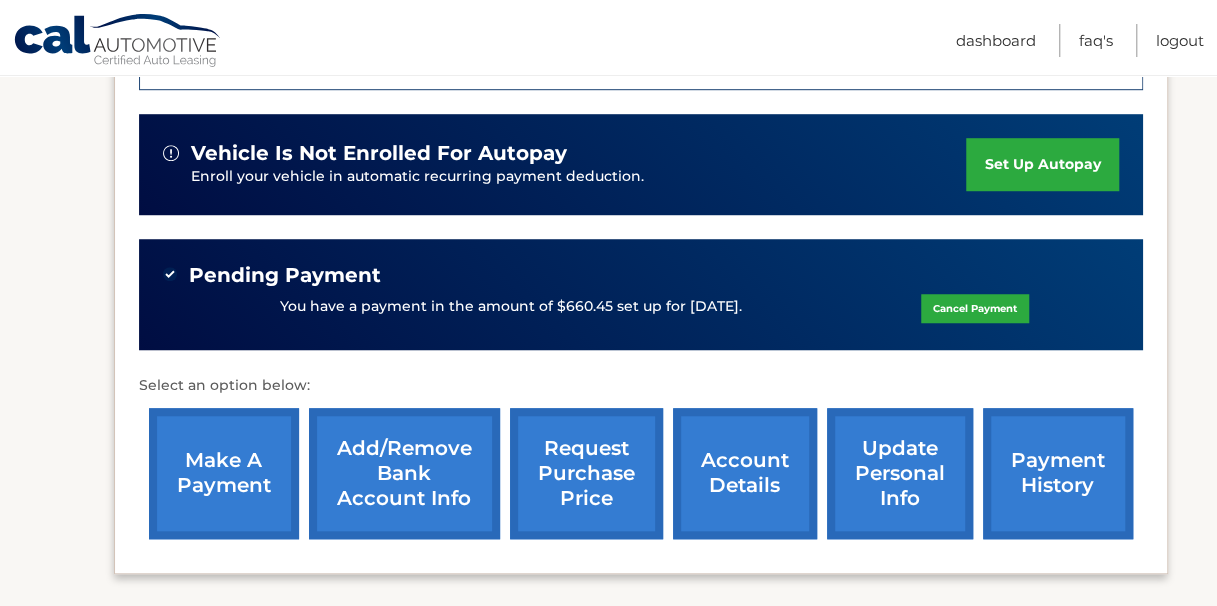 scroll, scrollTop: 614, scrollLeft: 0, axis: vertical 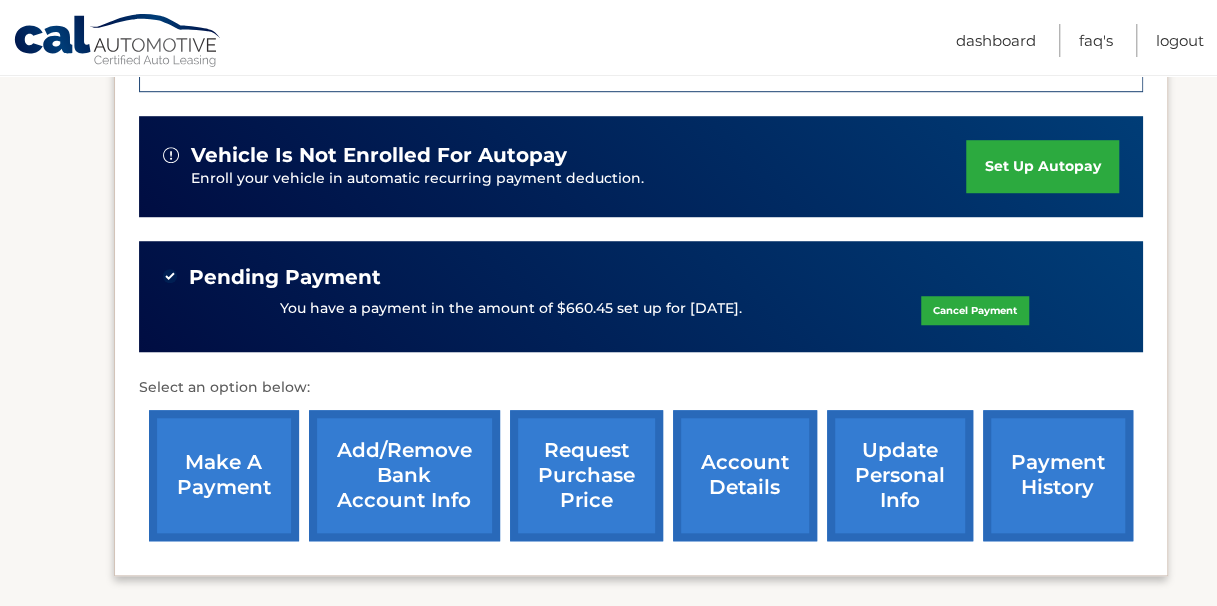 click on "account details" at bounding box center (745, 475) 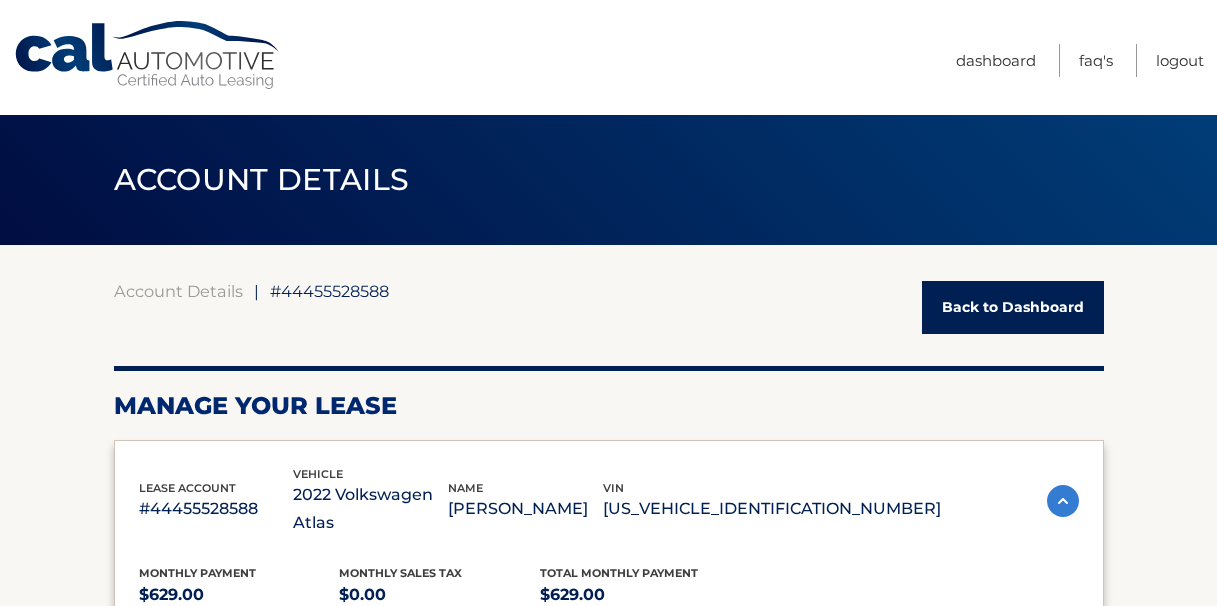 scroll, scrollTop: 0, scrollLeft: 0, axis: both 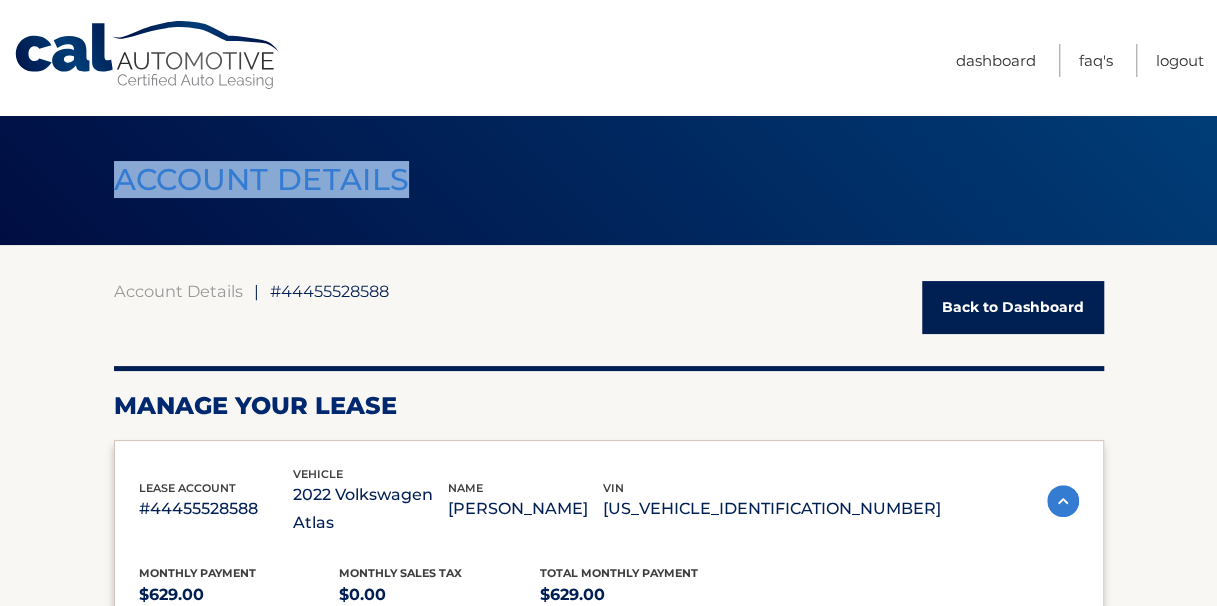 drag, startPoint x: 1215, startPoint y: 52, endPoint x: 1200, endPoint y: 125, distance: 74.52516 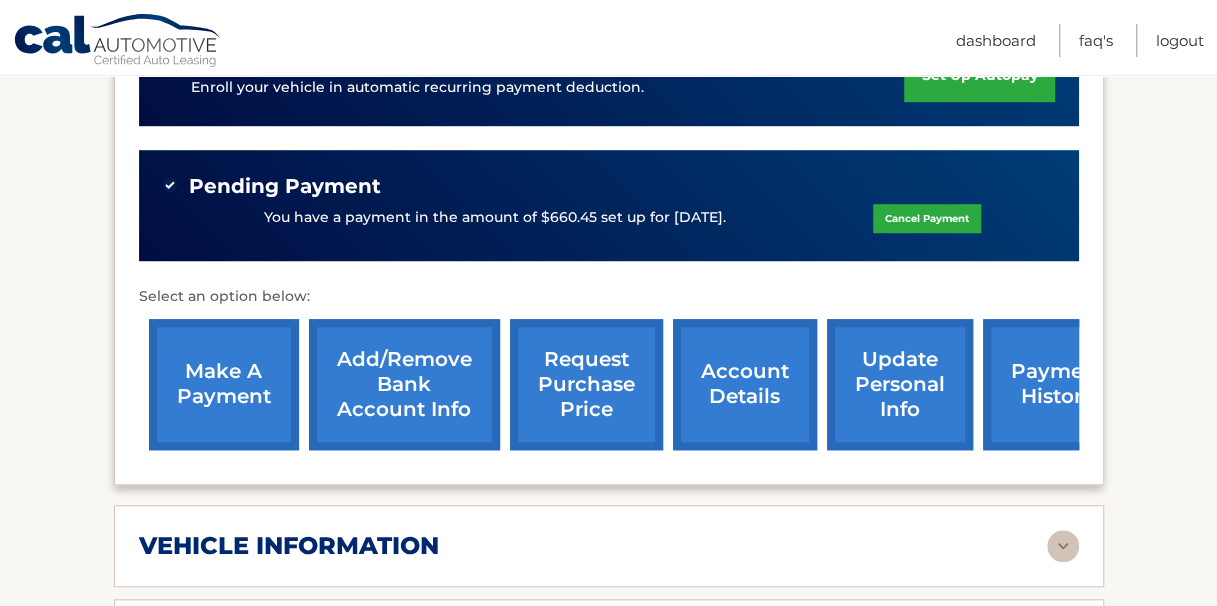 scroll, scrollTop: 623, scrollLeft: 0, axis: vertical 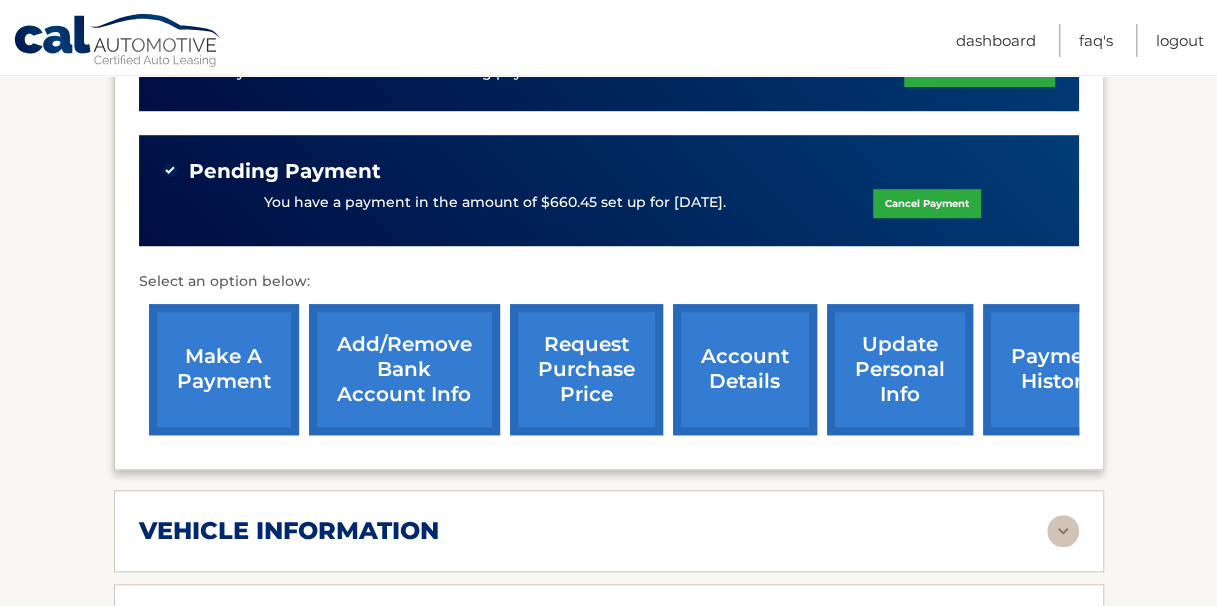 click on "payment history" at bounding box center [1058, 369] 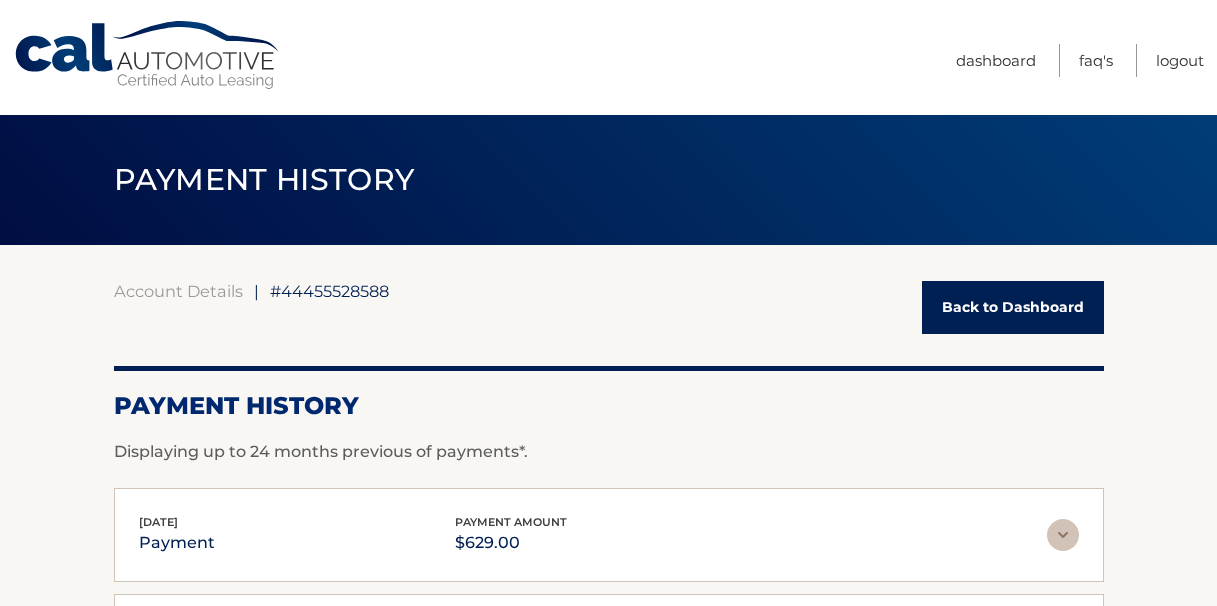 scroll, scrollTop: 0, scrollLeft: 0, axis: both 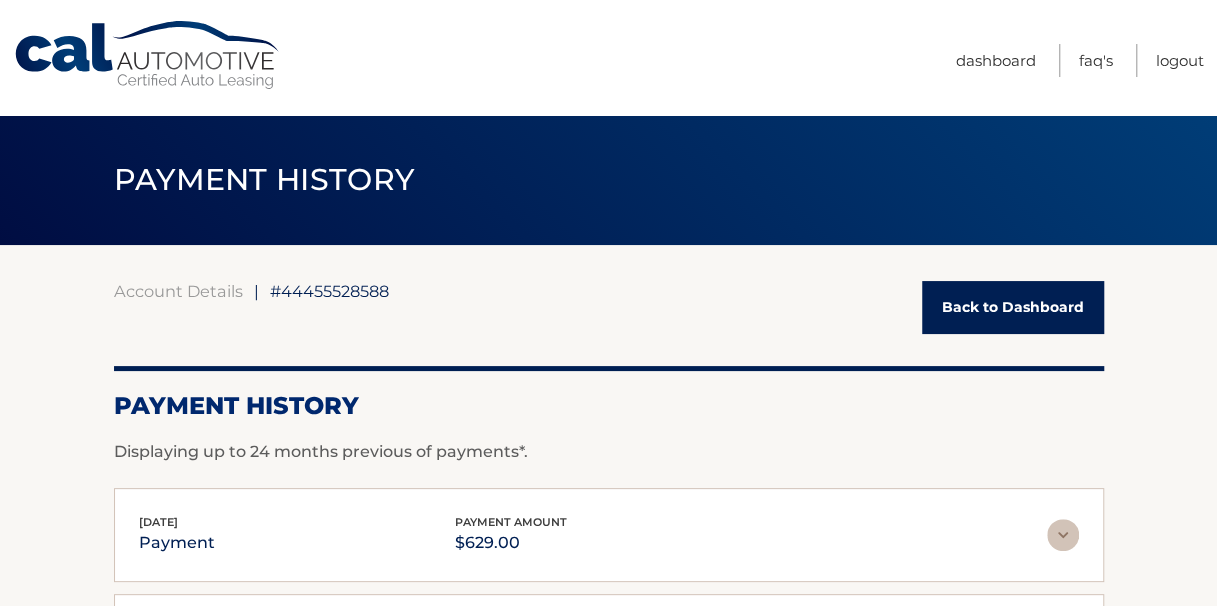 click on "Back to Dashboard" at bounding box center [1013, 307] 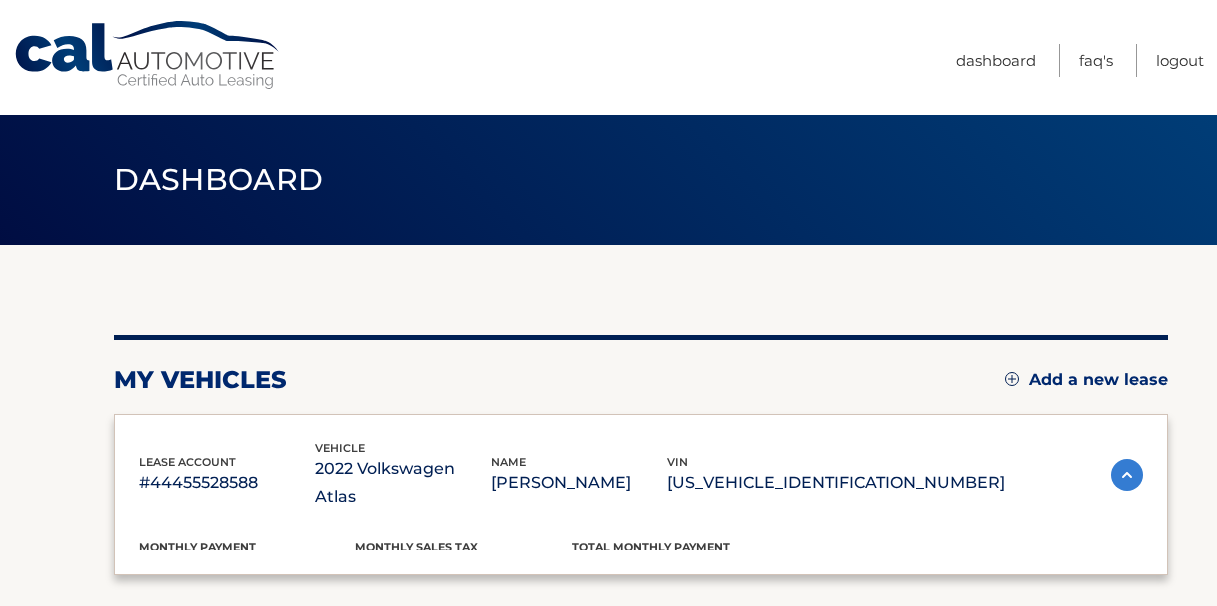 scroll, scrollTop: 0, scrollLeft: 0, axis: both 